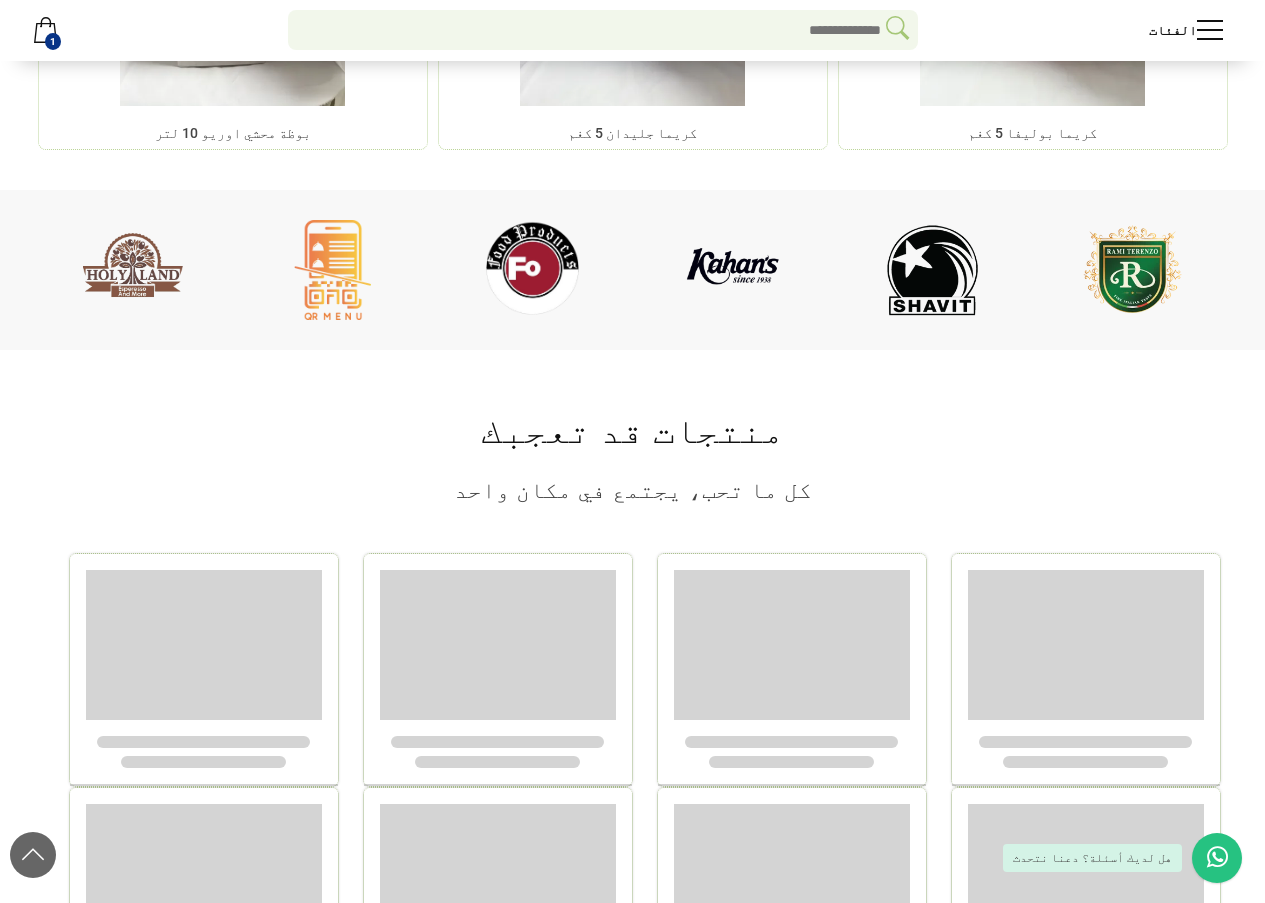 click on "‹ ›" at bounding box center (633, 270) 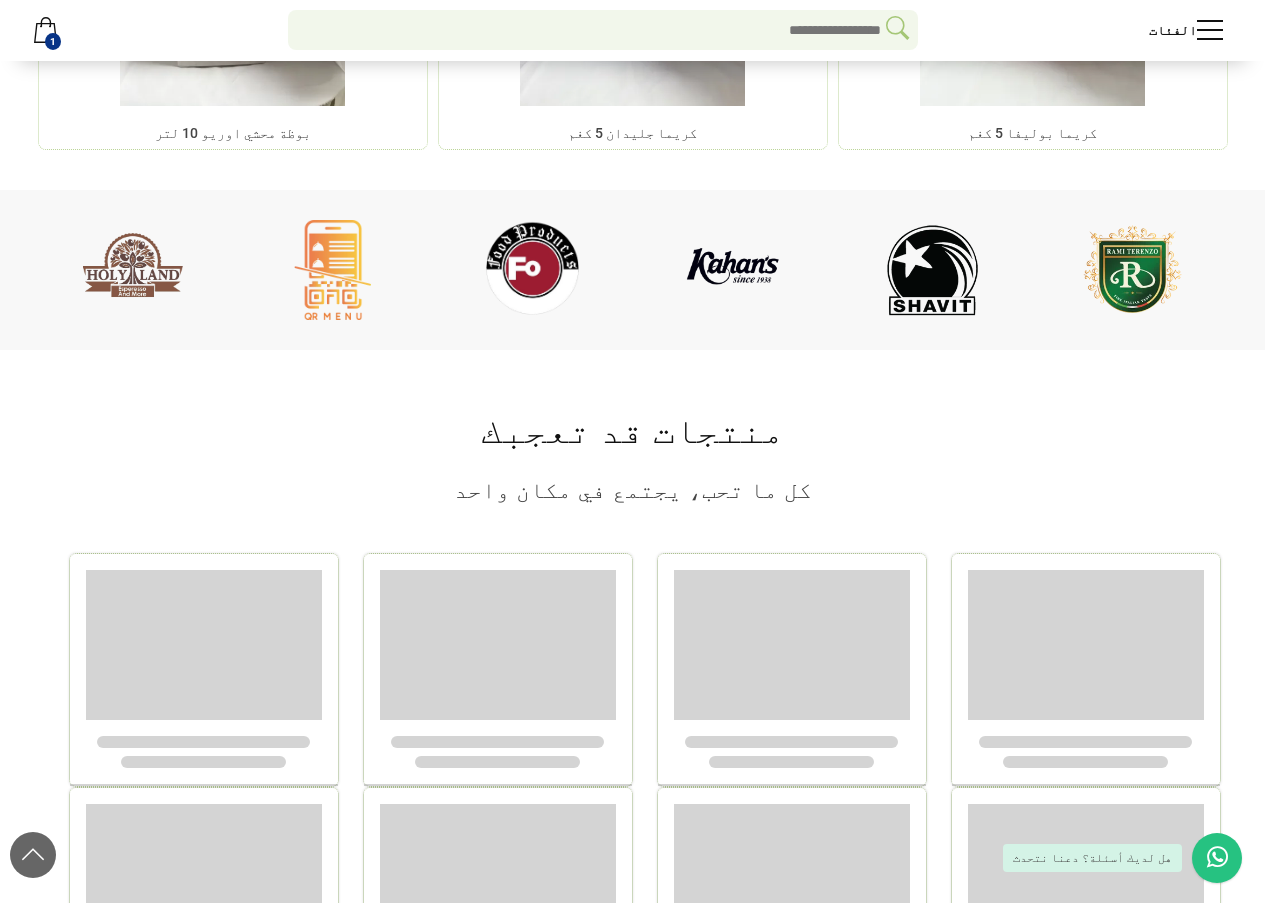 scroll, scrollTop: 2040, scrollLeft: 0, axis: vertical 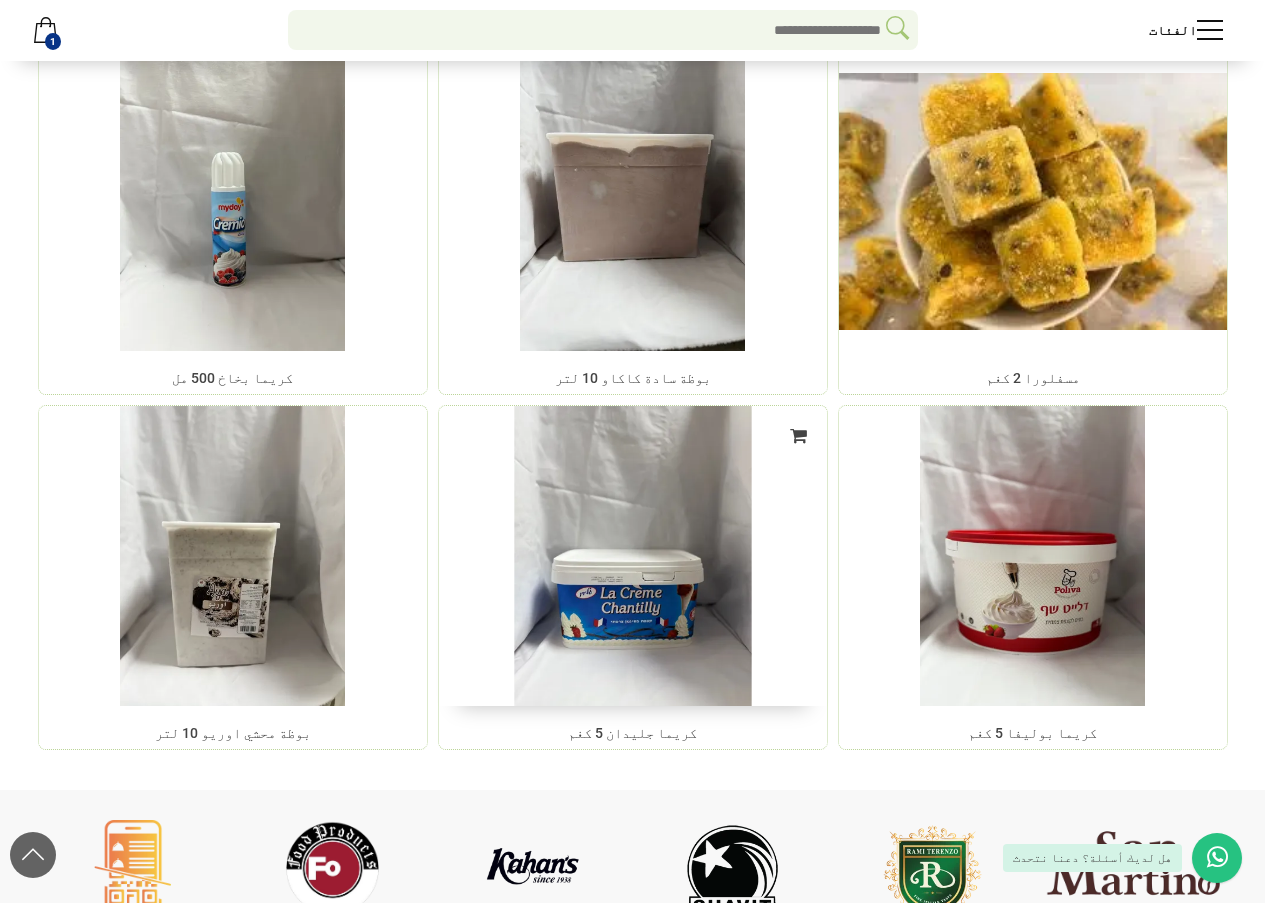 click at bounding box center (632, 556) 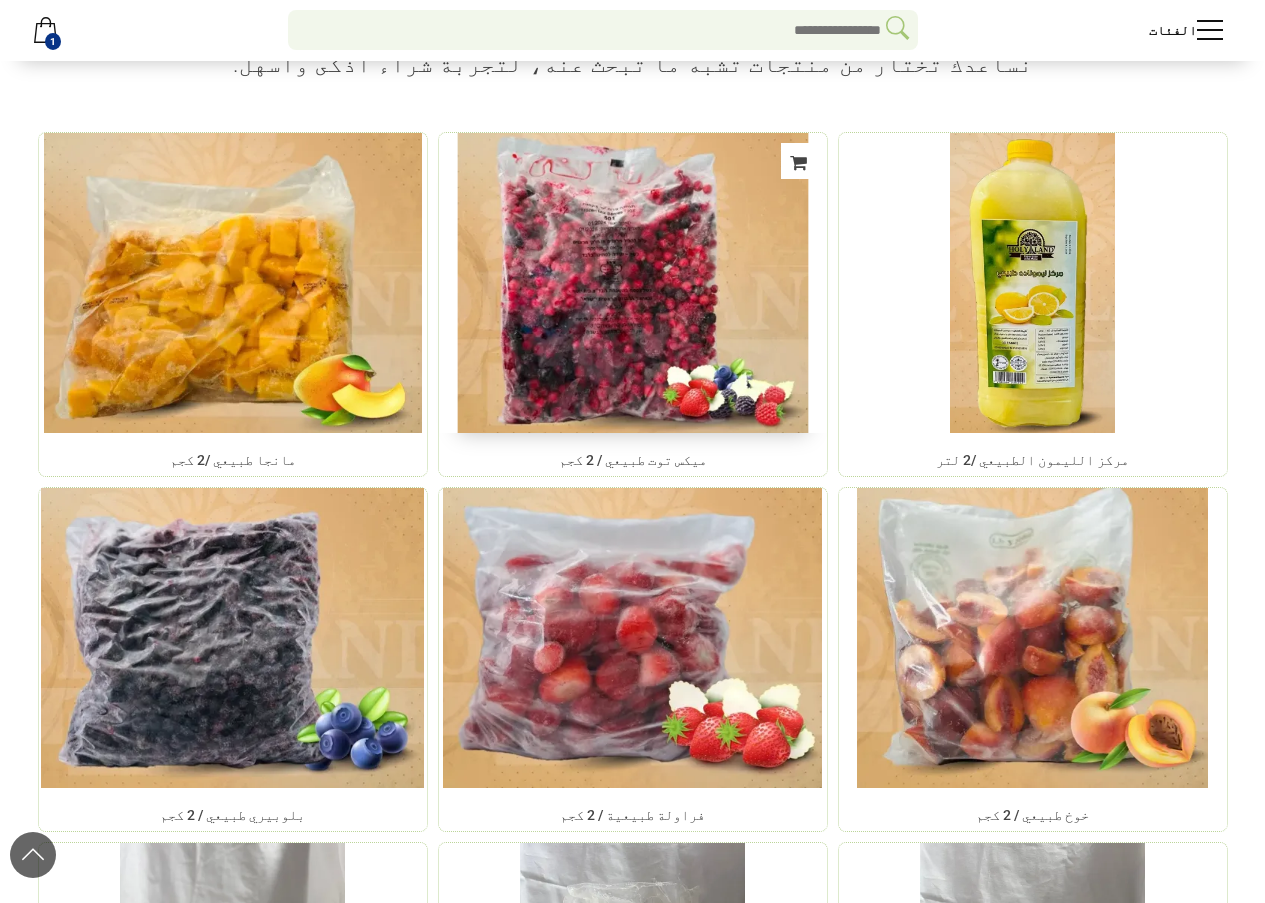 scroll, scrollTop: 2160, scrollLeft: 0, axis: vertical 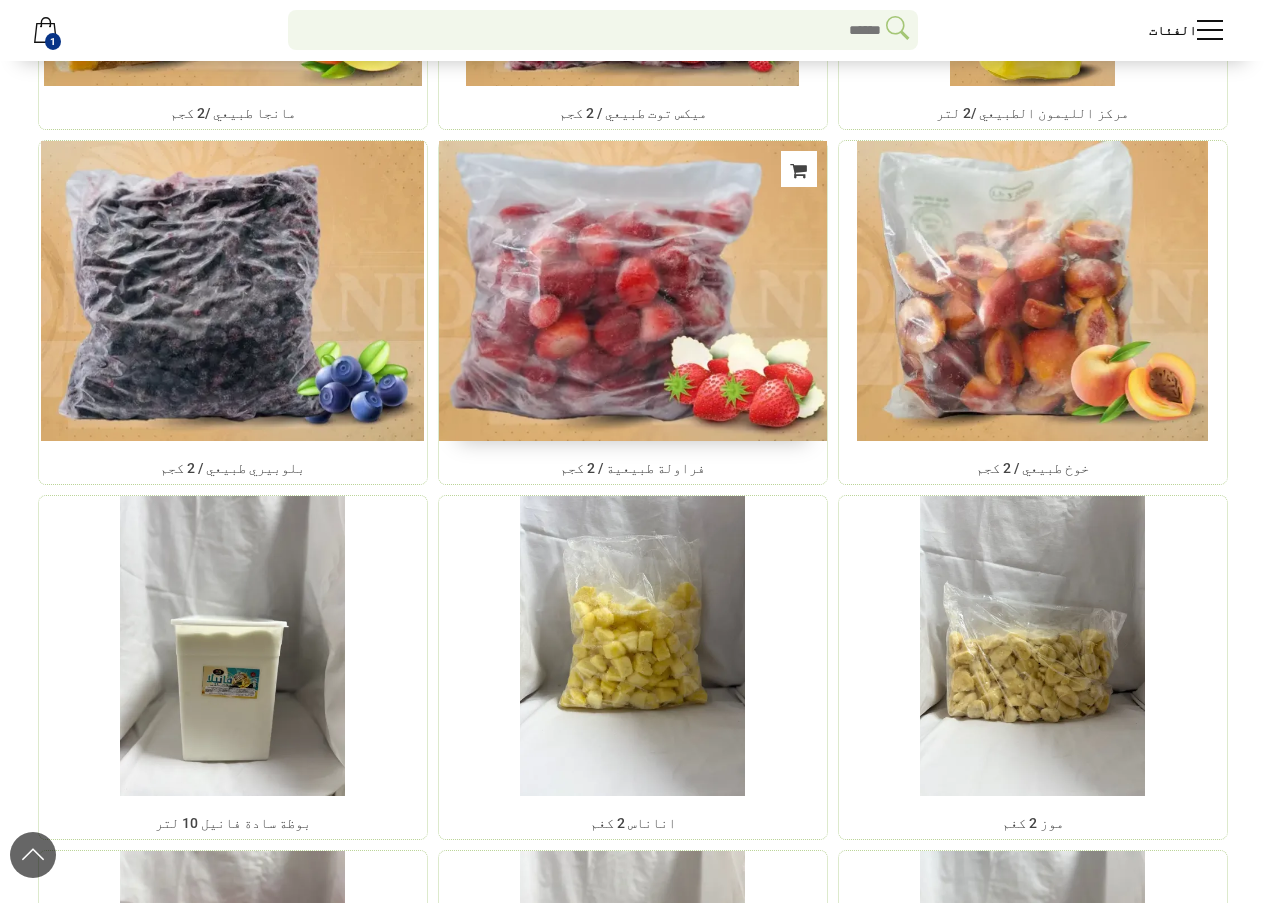 click at bounding box center [632, 291] 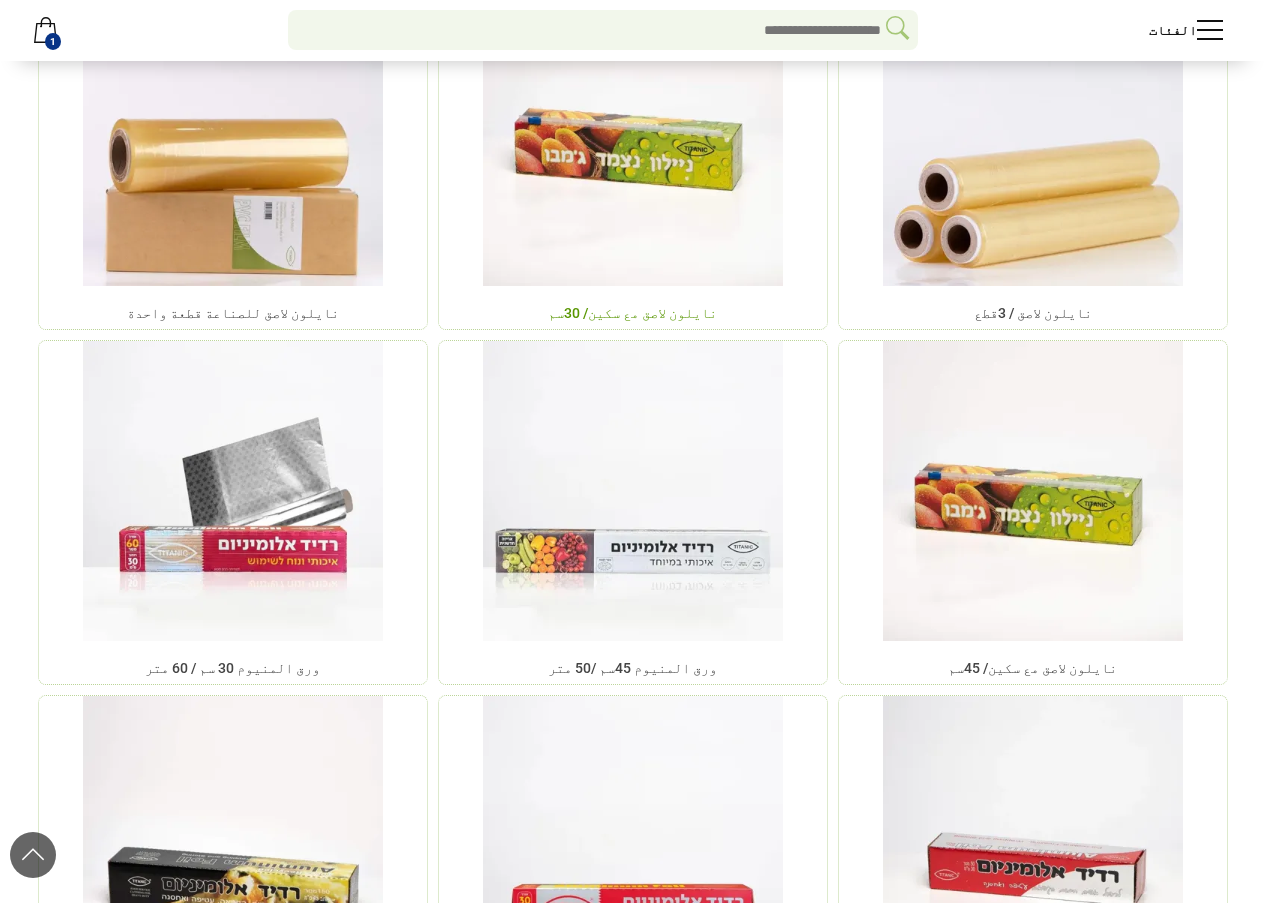 scroll, scrollTop: 1800, scrollLeft: 0, axis: vertical 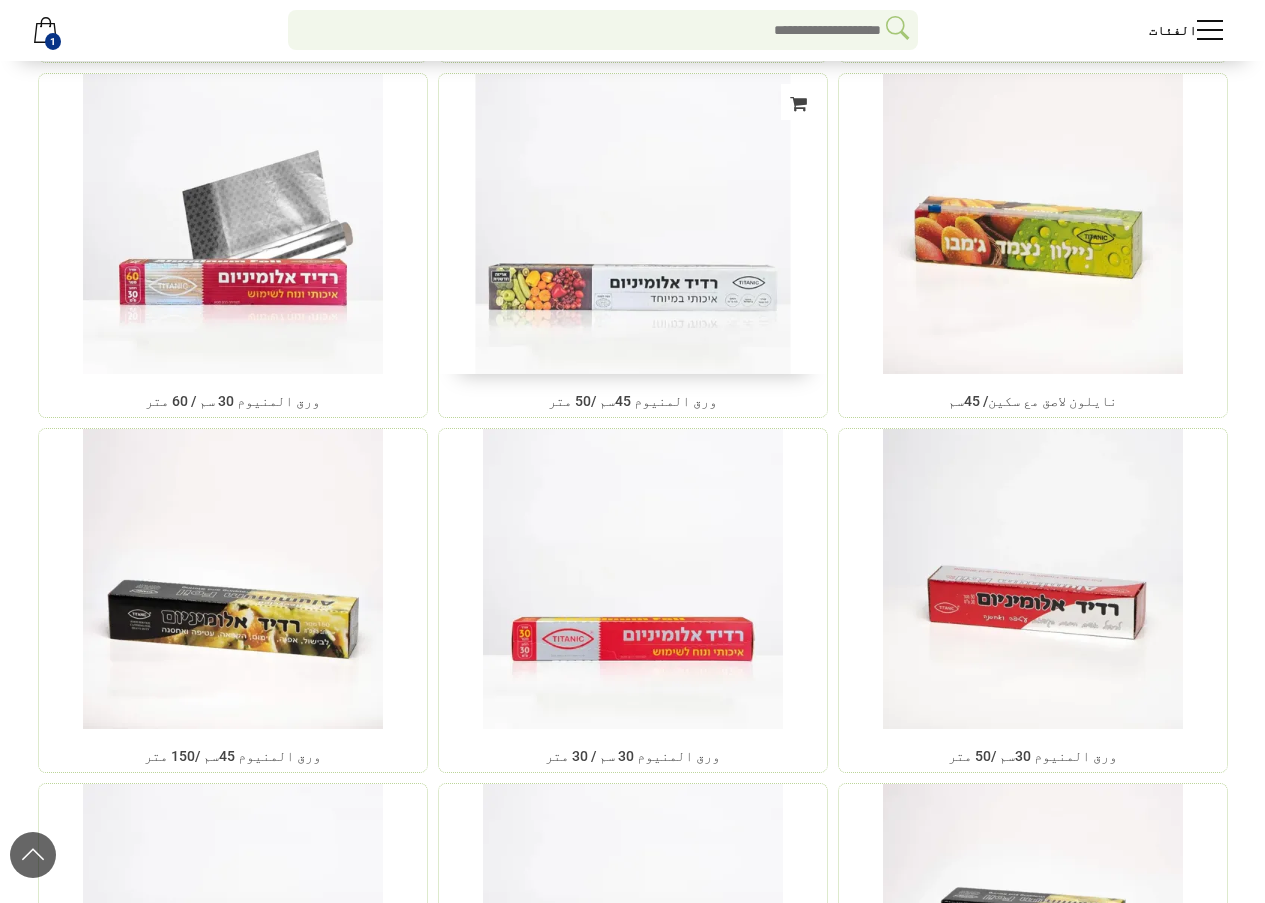 click at bounding box center [632, 223] 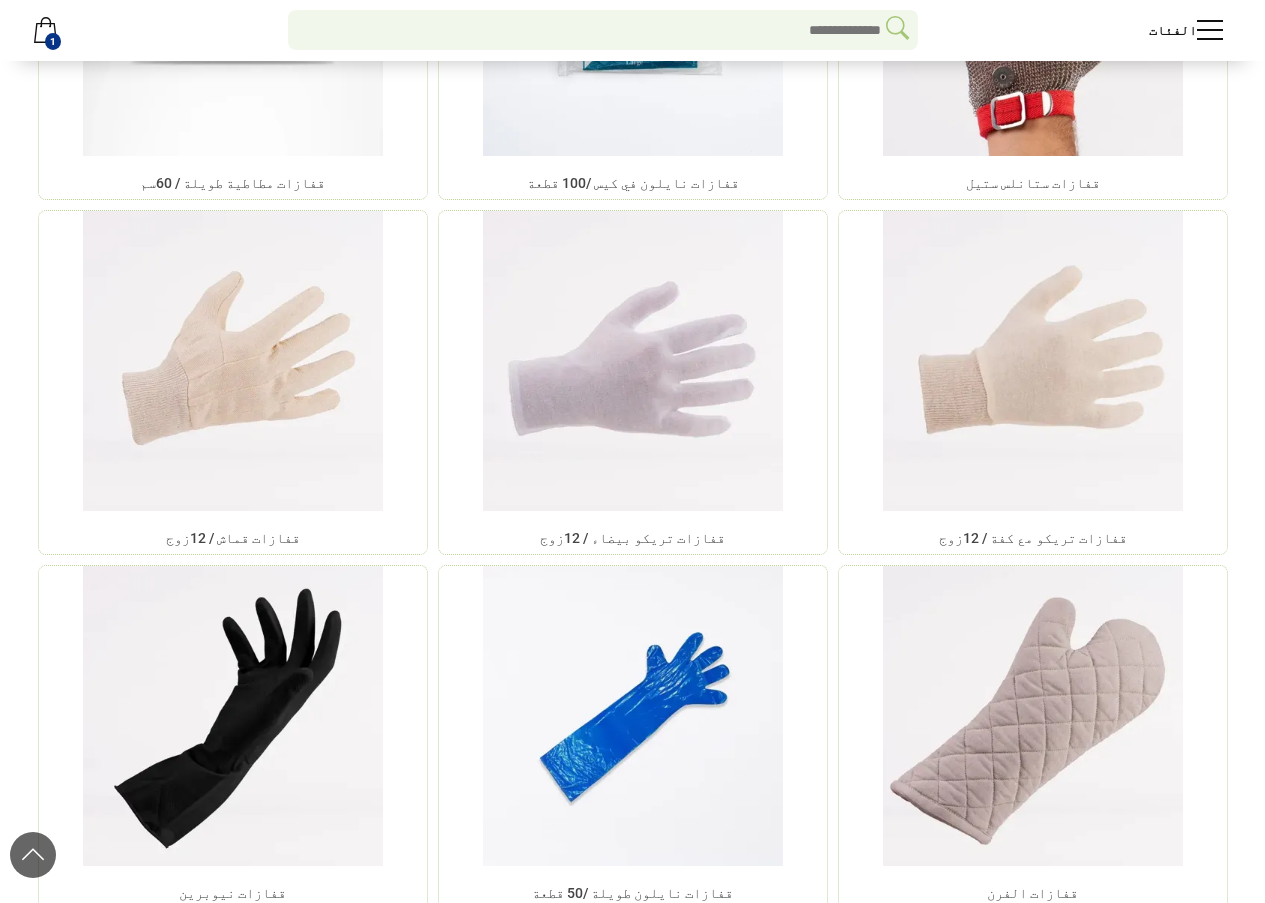 scroll, scrollTop: 4130, scrollLeft: 0, axis: vertical 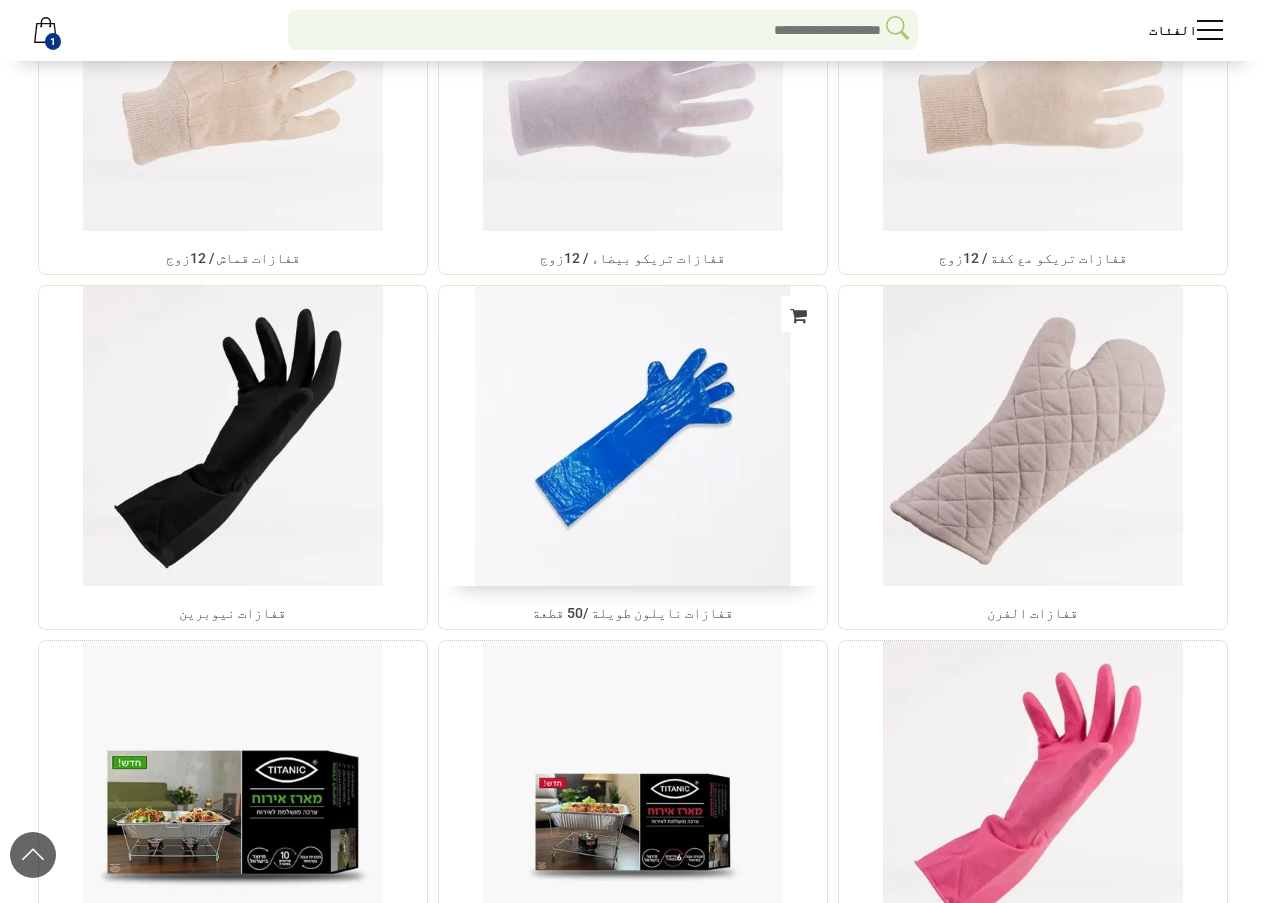 click at bounding box center [632, 435] 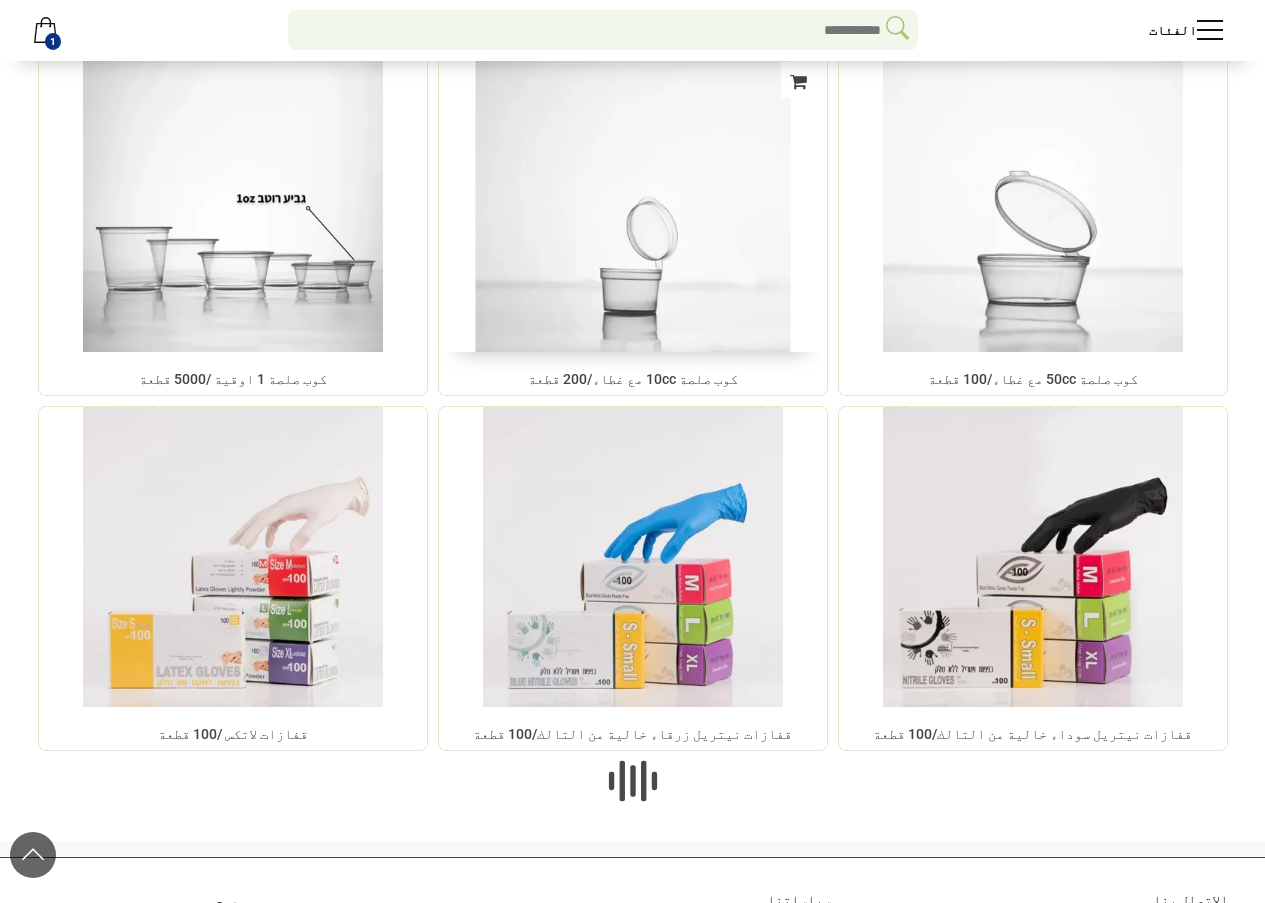 scroll, scrollTop: 2750, scrollLeft: 0, axis: vertical 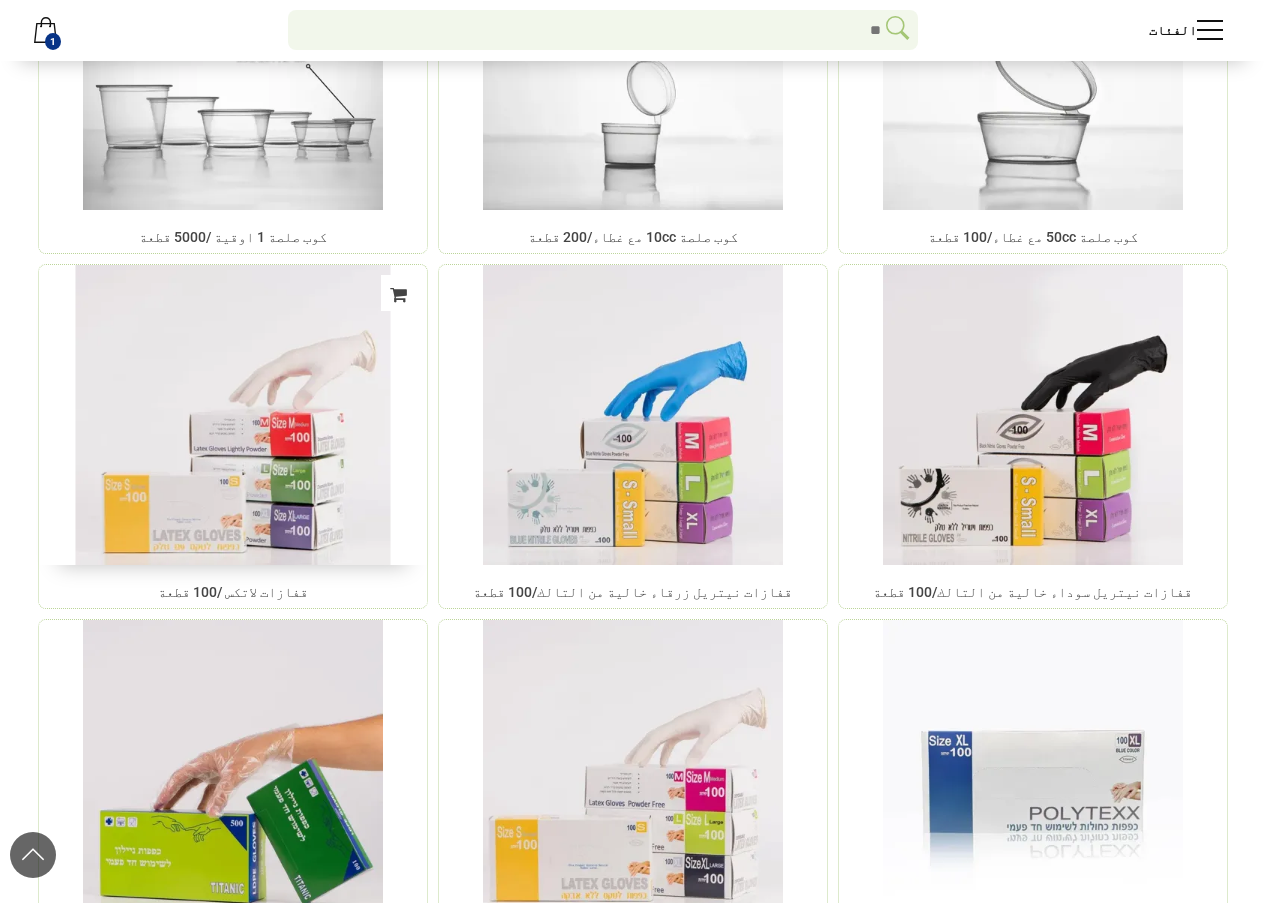 click at bounding box center [232, 414] 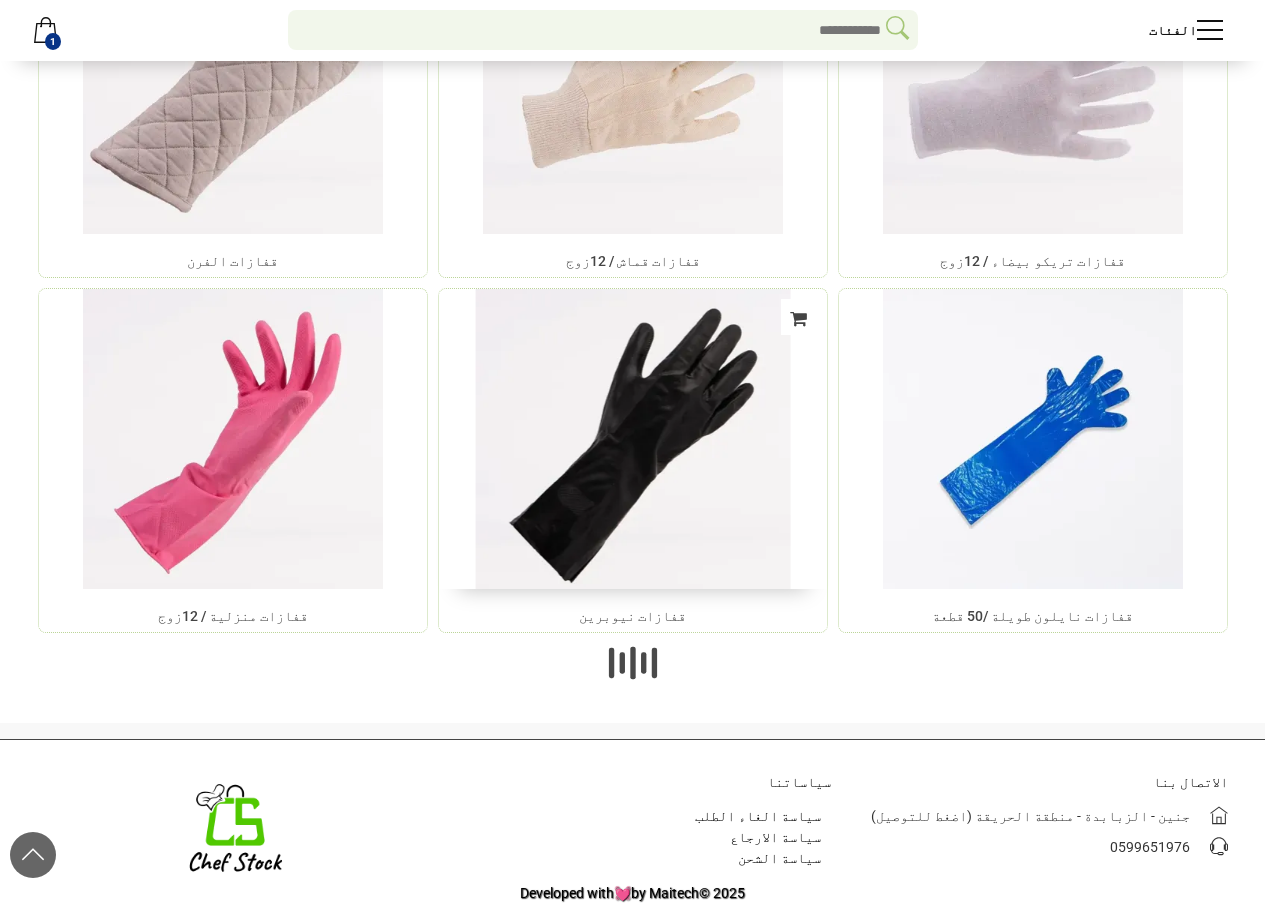 scroll, scrollTop: 4173, scrollLeft: 0, axis: vertical 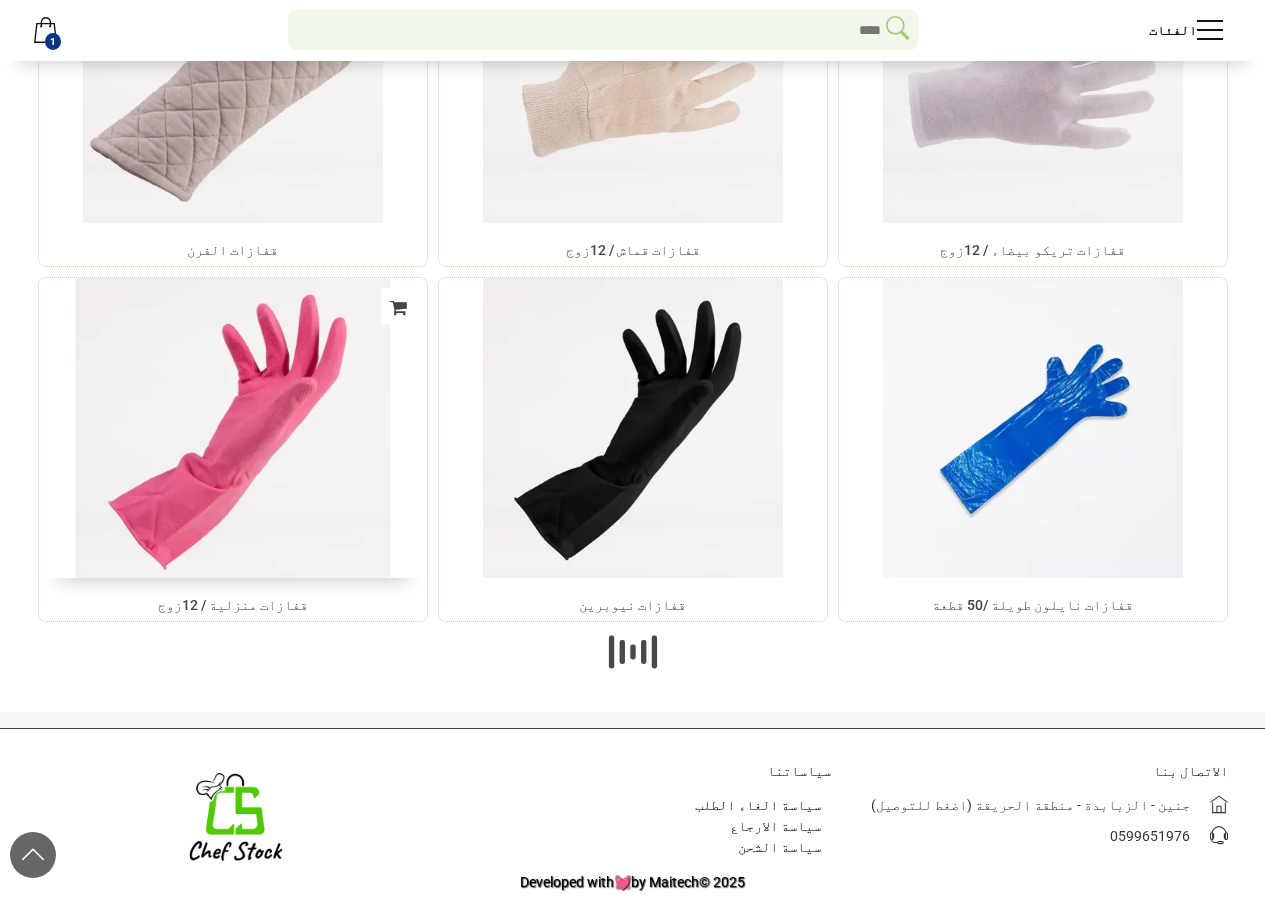 click at bounding box center [232, 427] 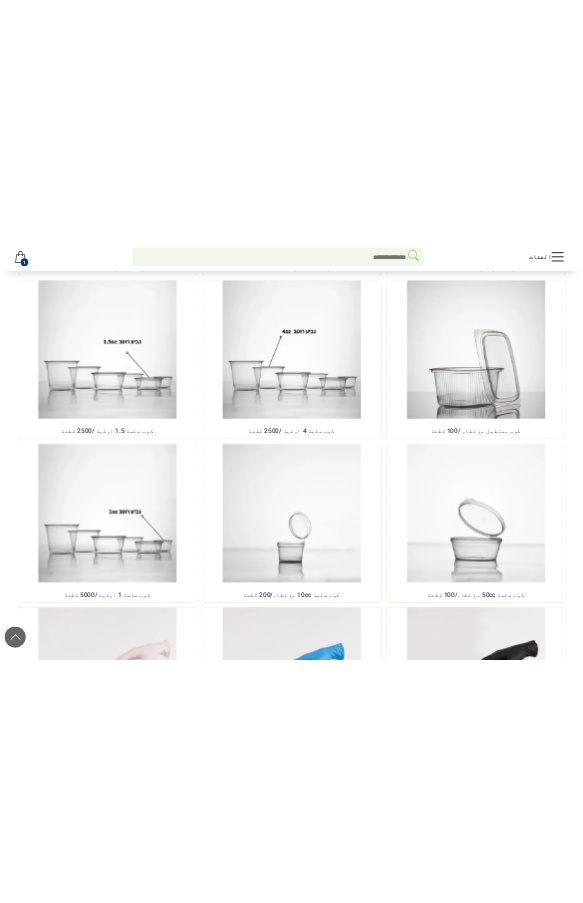 scroll, scrollTop: 2252, scrollLeft: 0, axis: vertical 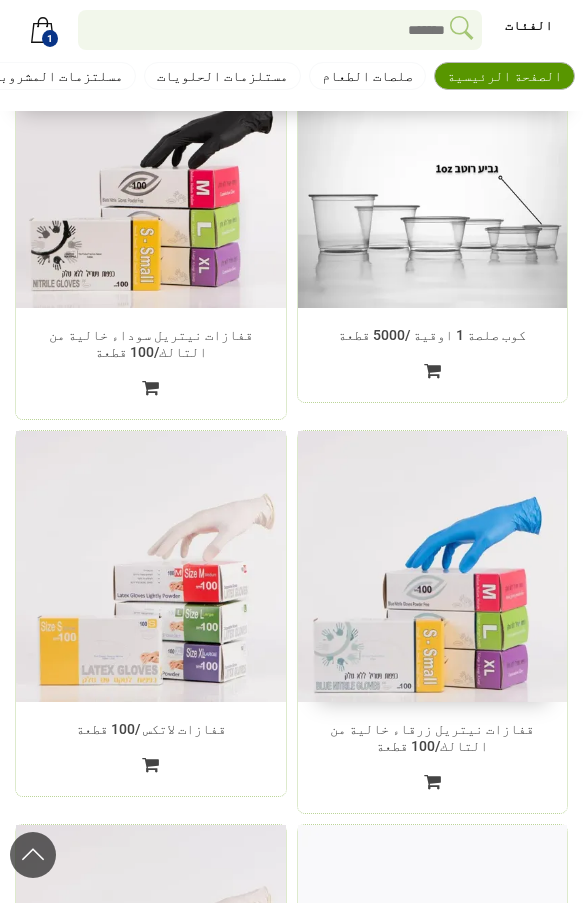 click at bounding box center [432, 566] 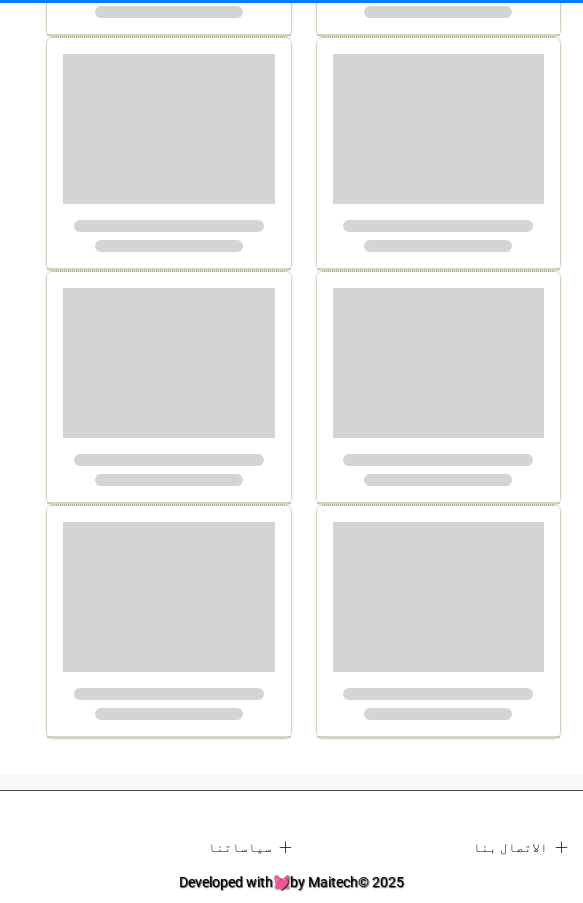scroll, scrollTop: 0, scrollLeft: 0, axis: both 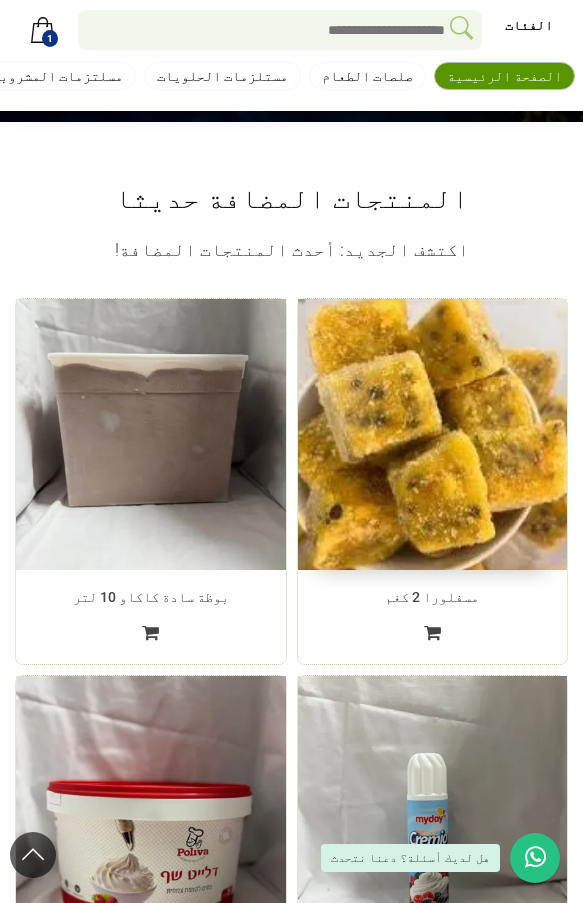click at bounding box center [432, 434] 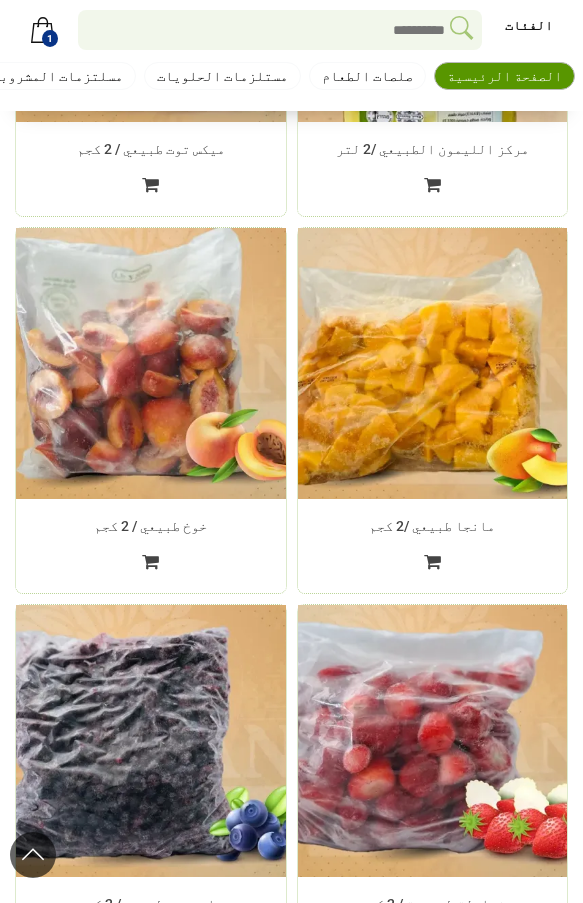 scroll, scrollTop: 2477, scrollLeft: 0, axis: vertical 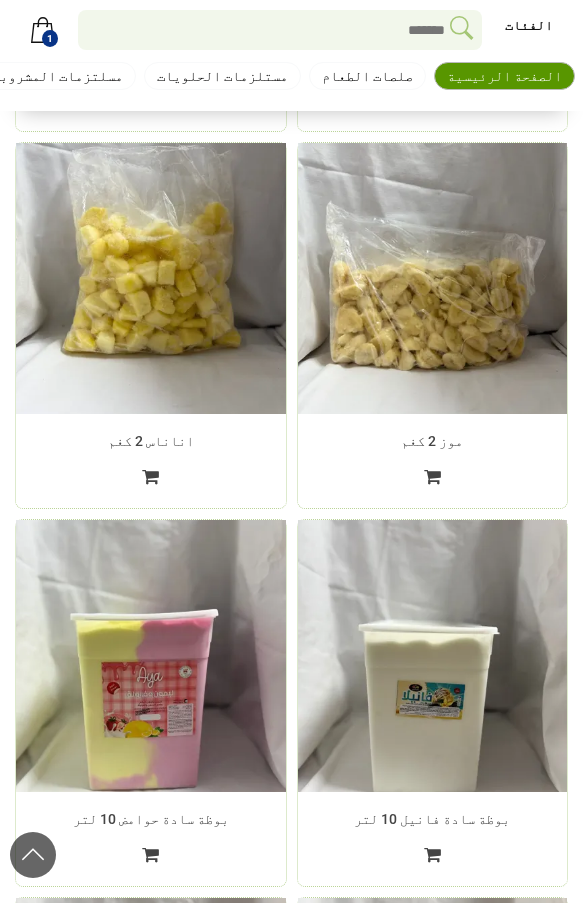 click at bounding box center [433, 279] 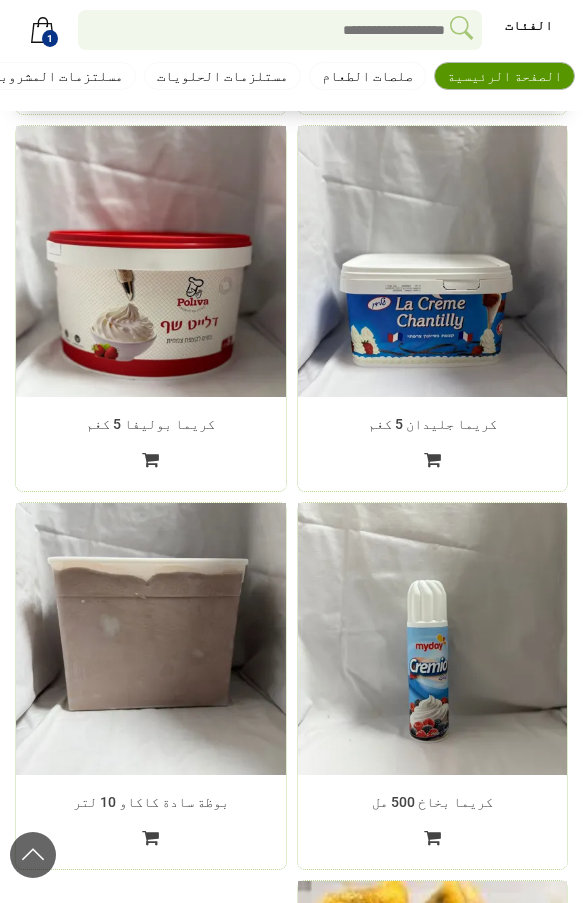 scroll, scrollTop: 3437, scrollLeft: 0, axis: vertical 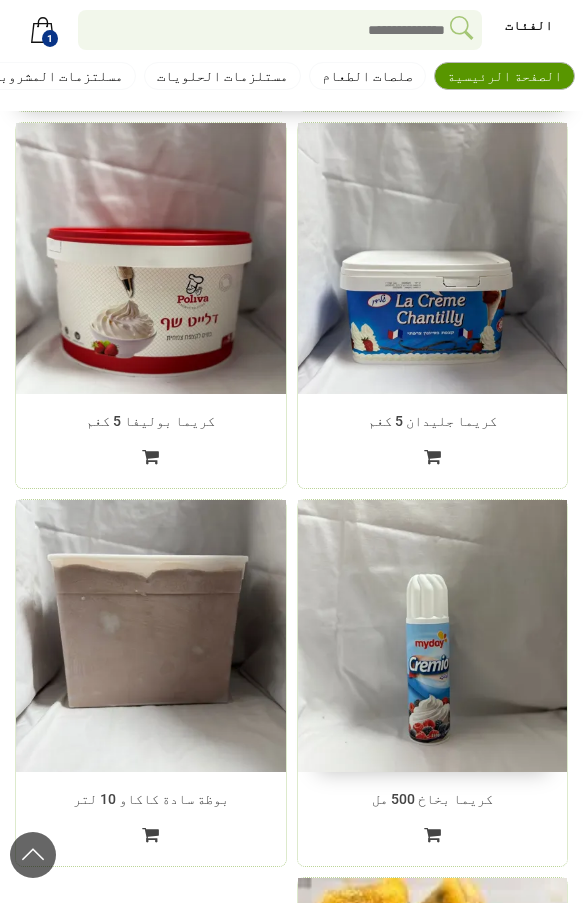 click at bounding box center (432, 635) 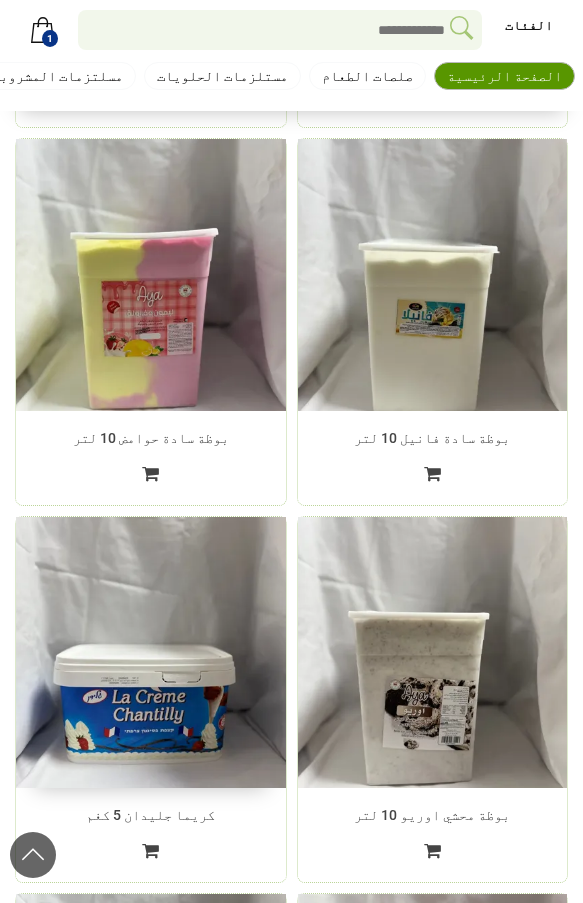 scroll, scrollTop: 3042, scrollLeft: 0, axis: vertical 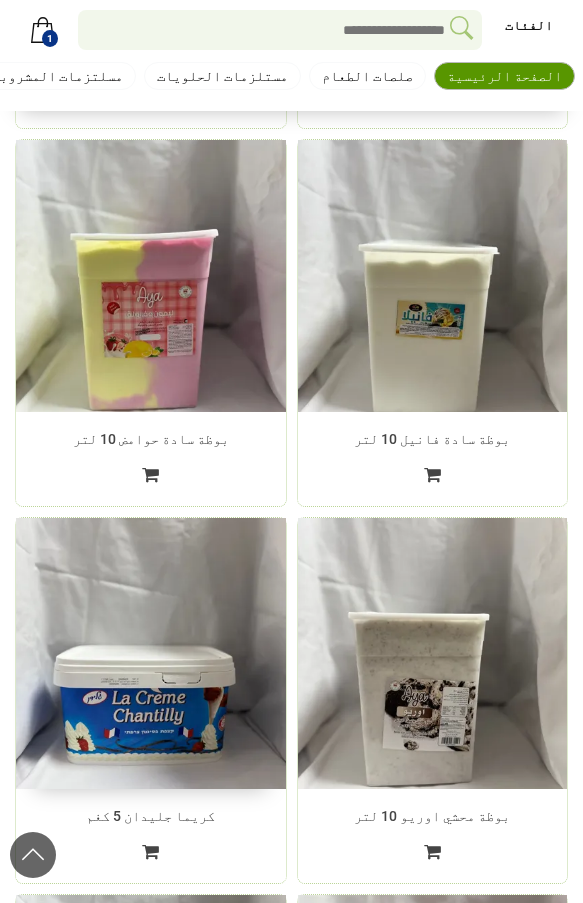 click at bounding box center (150, 653) 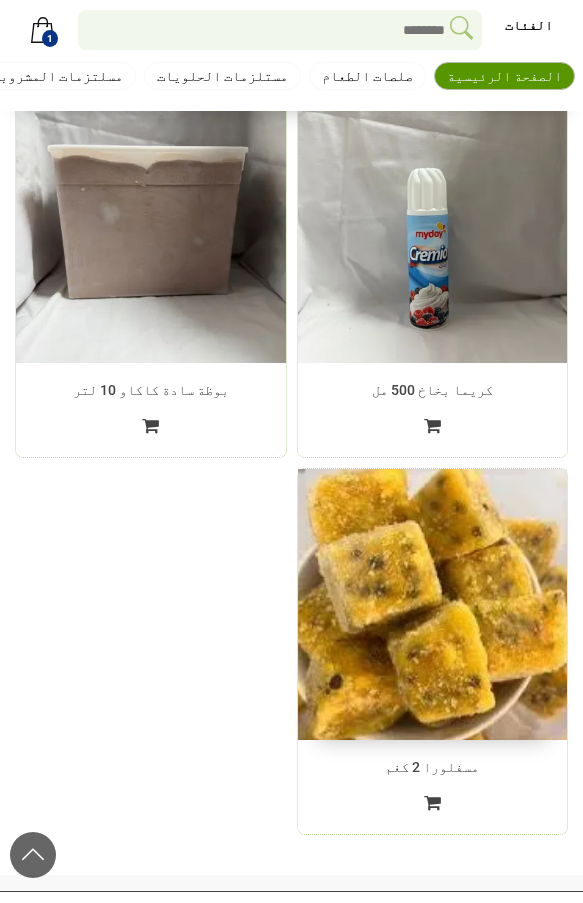 scroll, scrollTop: 3966, scrollLeft: 0, axis: vertical 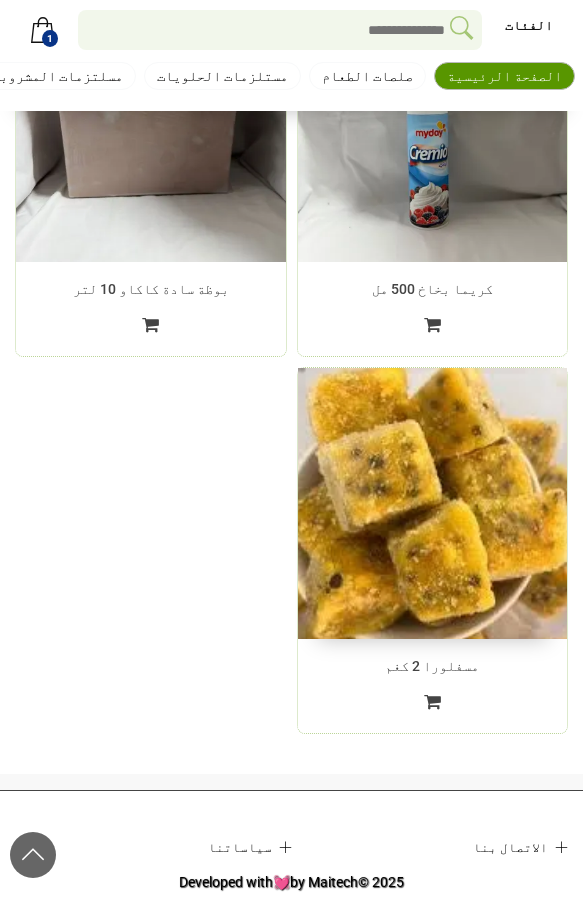 click at bounding box center [432, 503] 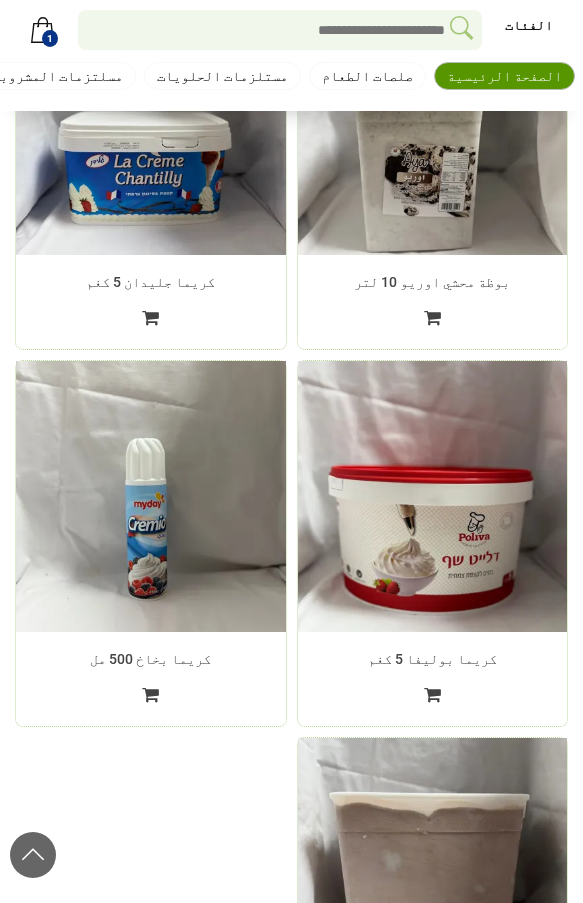 scroll, scrollTop: 3534, scrollLeft: 0, axis: vertical 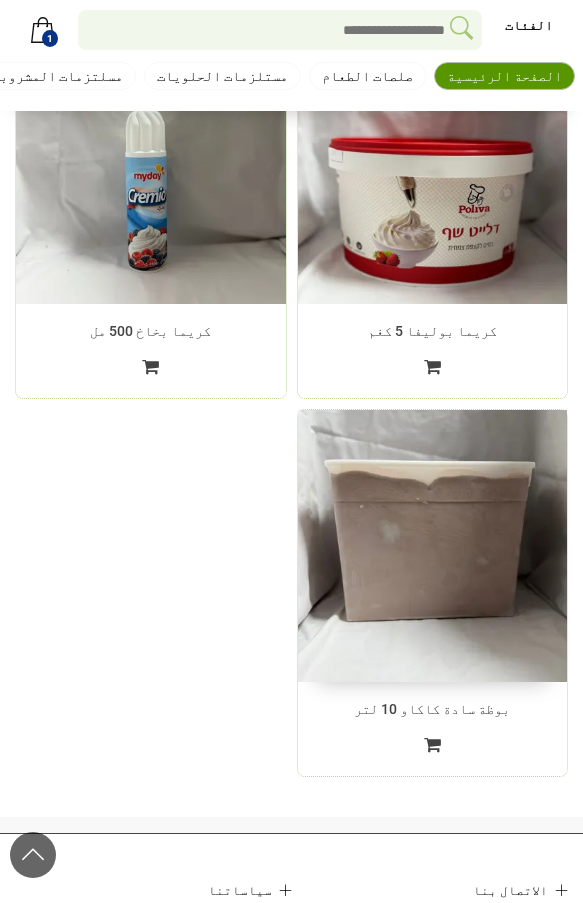 click at bounding box center [432, 545] 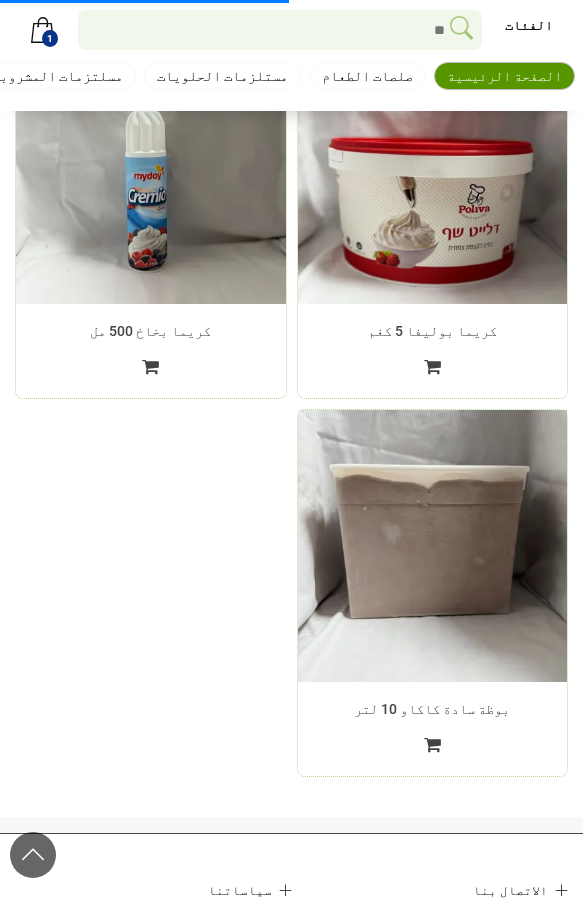 scroll, scrollTop: 0, scrollLeft: 0, axis: both 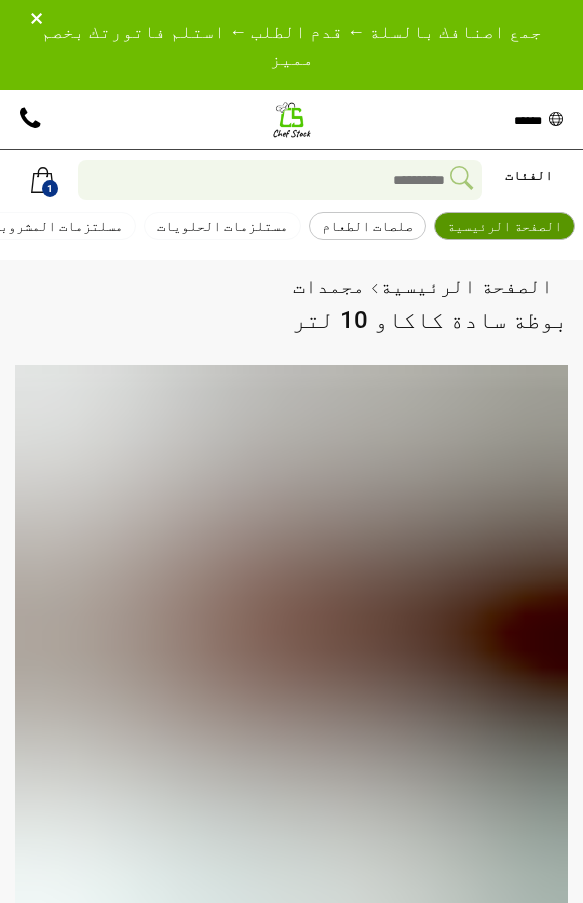 click on "صلصات الطعام" at bounding box center [367, 225] 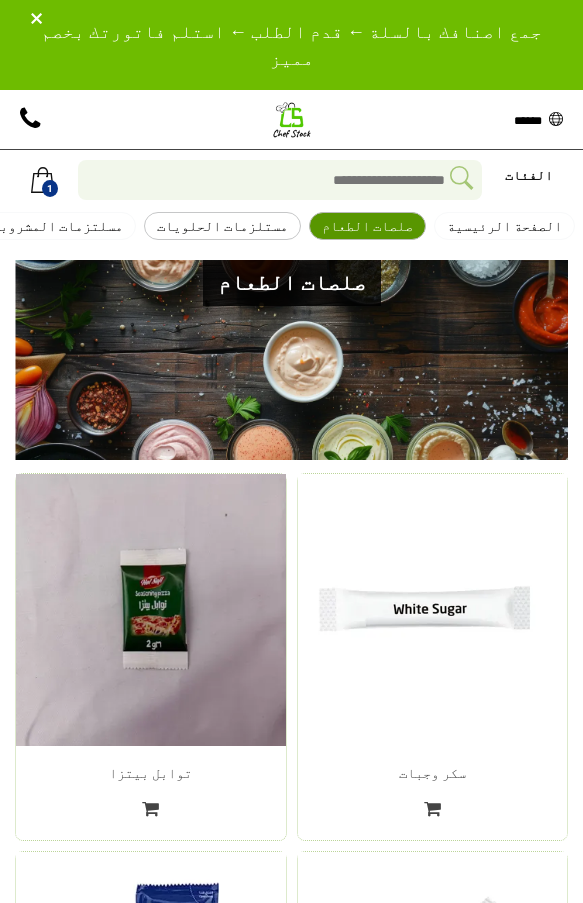 click on "مستلزمات الحلويات" at bounding box center (222, 225) 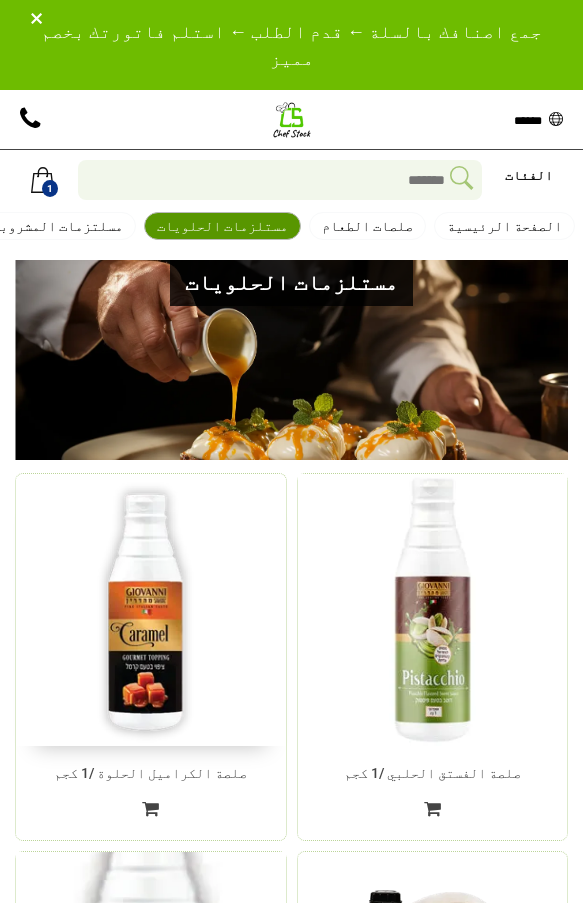 click at bounding box center (150, 609) 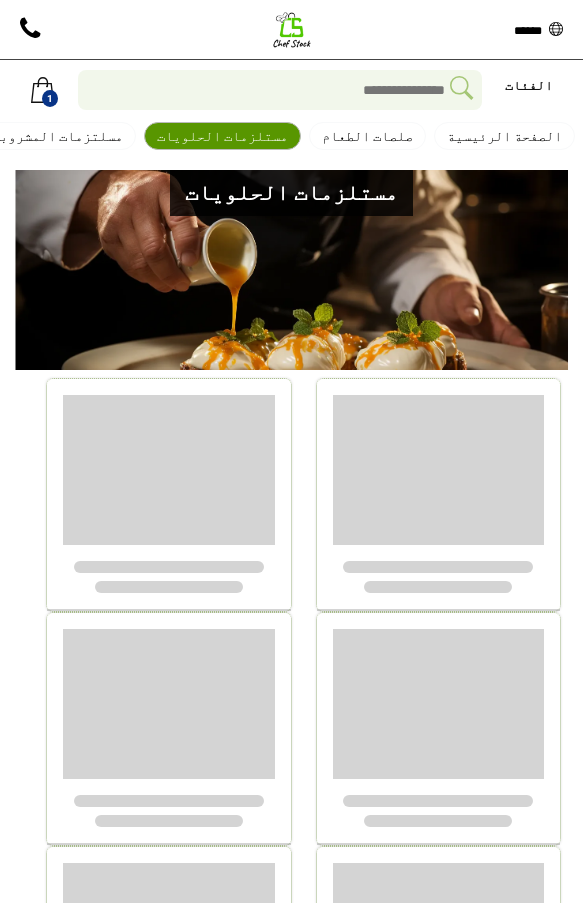 drag, startPoint x: 163, startPoint y: 490, endPoint x: 152, endPoint y: 466, distance: 26.400757 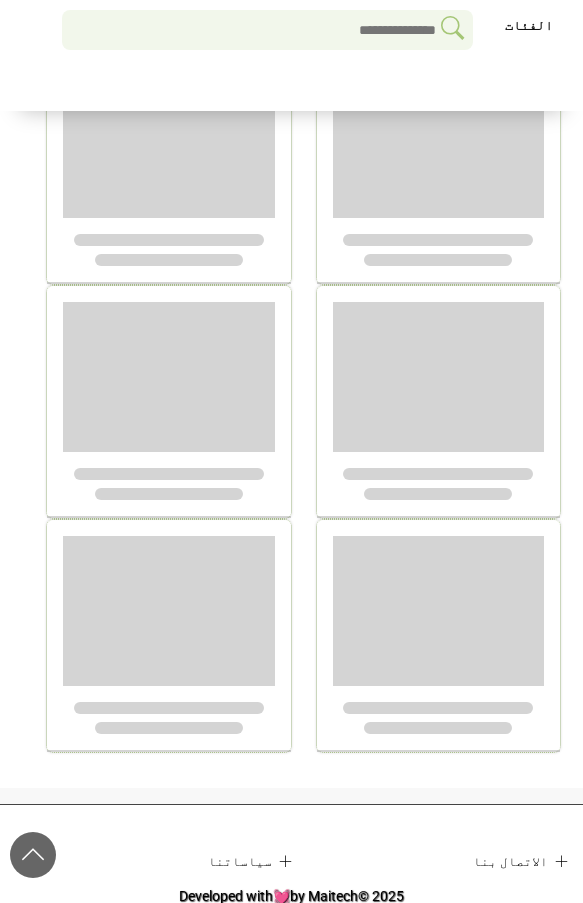 scroll, scrollTop: 1574, scrollLeft: 0, axis: vertical 